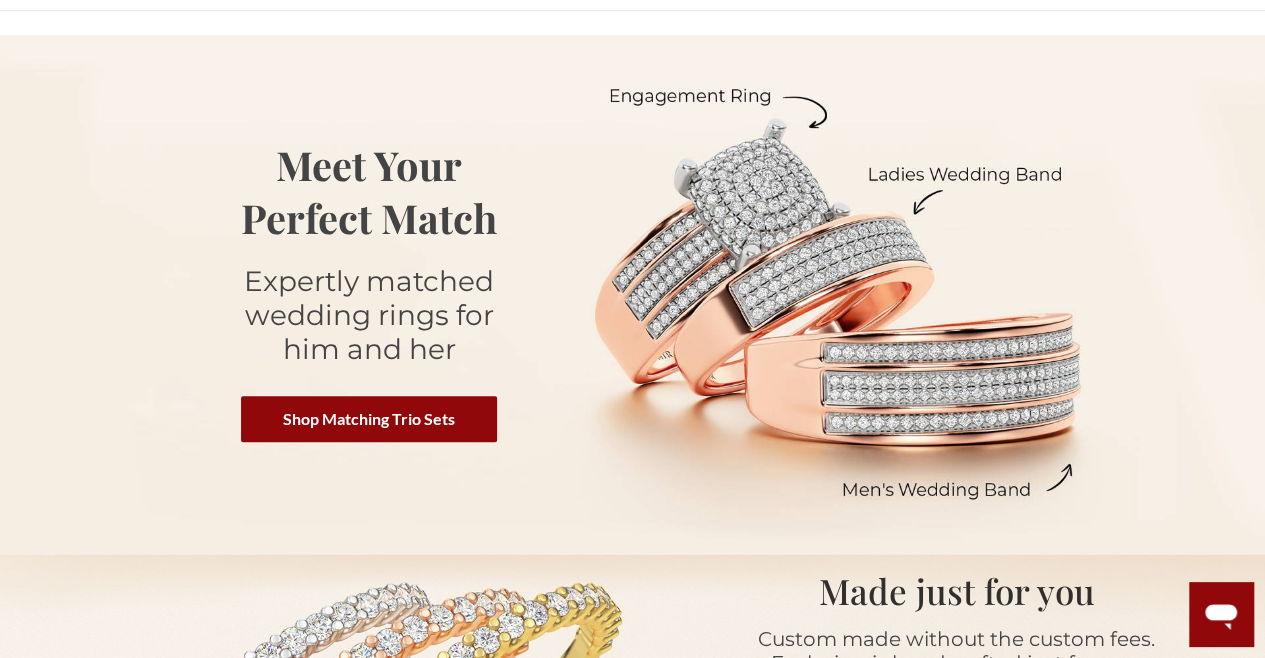 scroll, scrollTop: 205, scrollLeft: 0, axis: vertical 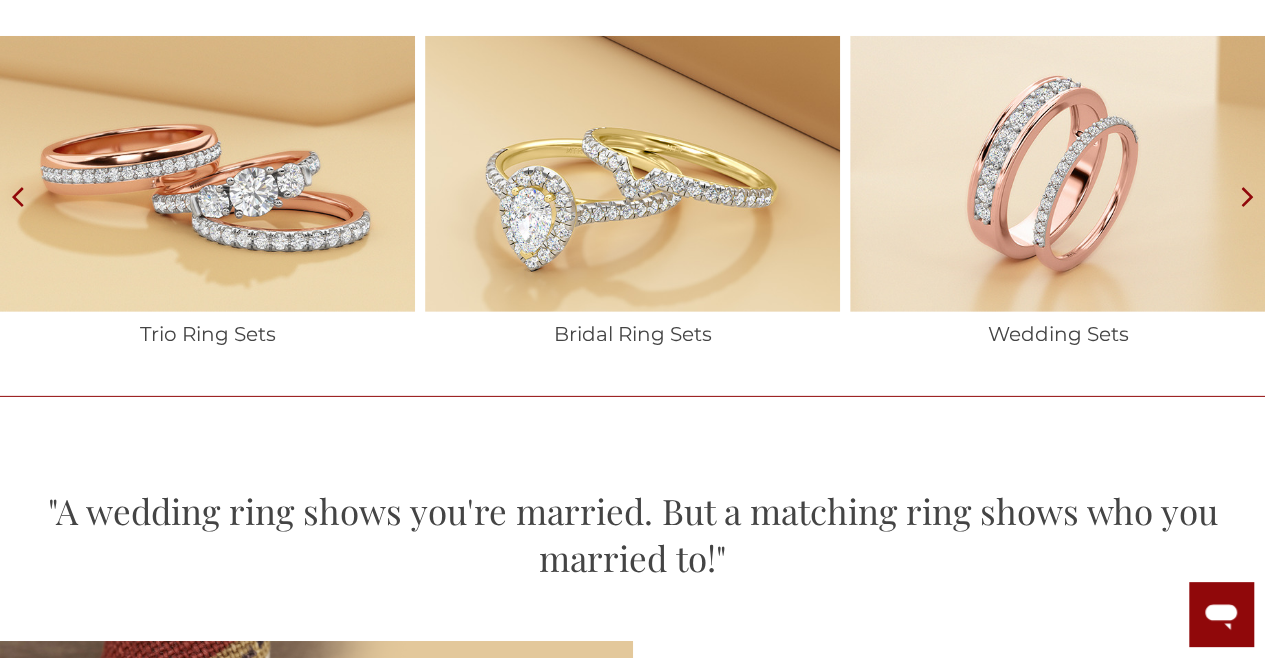 click at bounding box center [1057, 174] 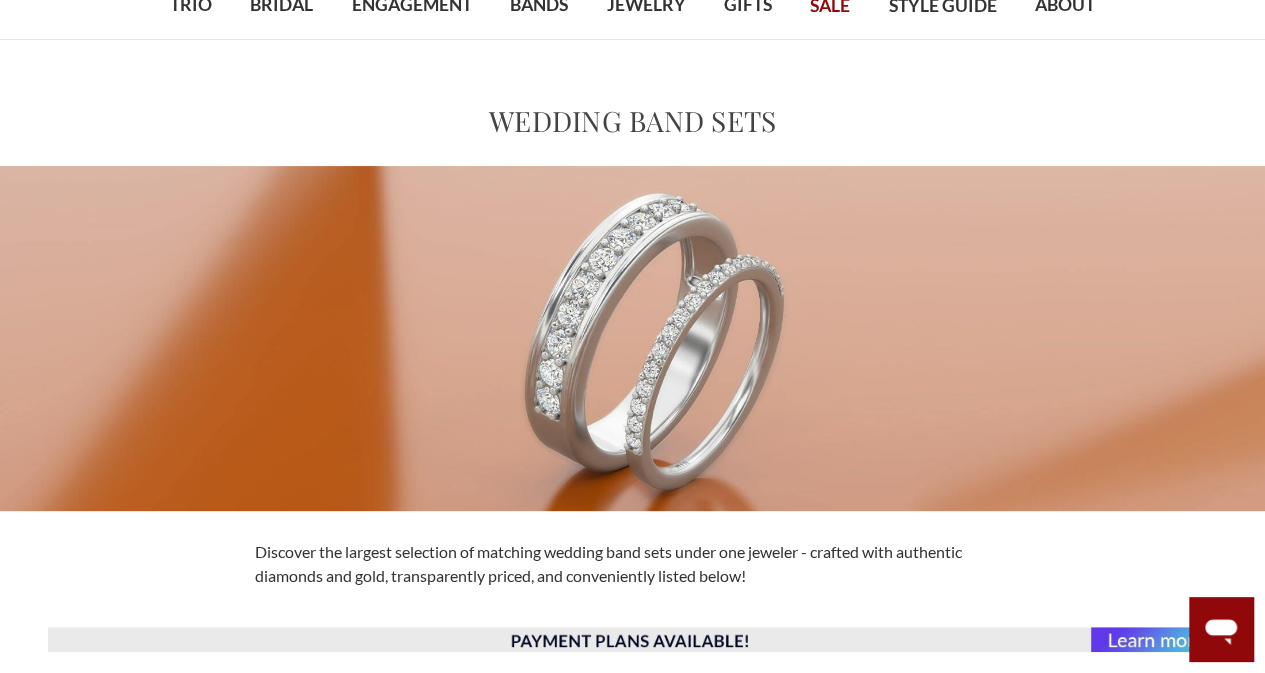 scroll, scrollTop: 422, scrollLeft: 0, axis: vertical 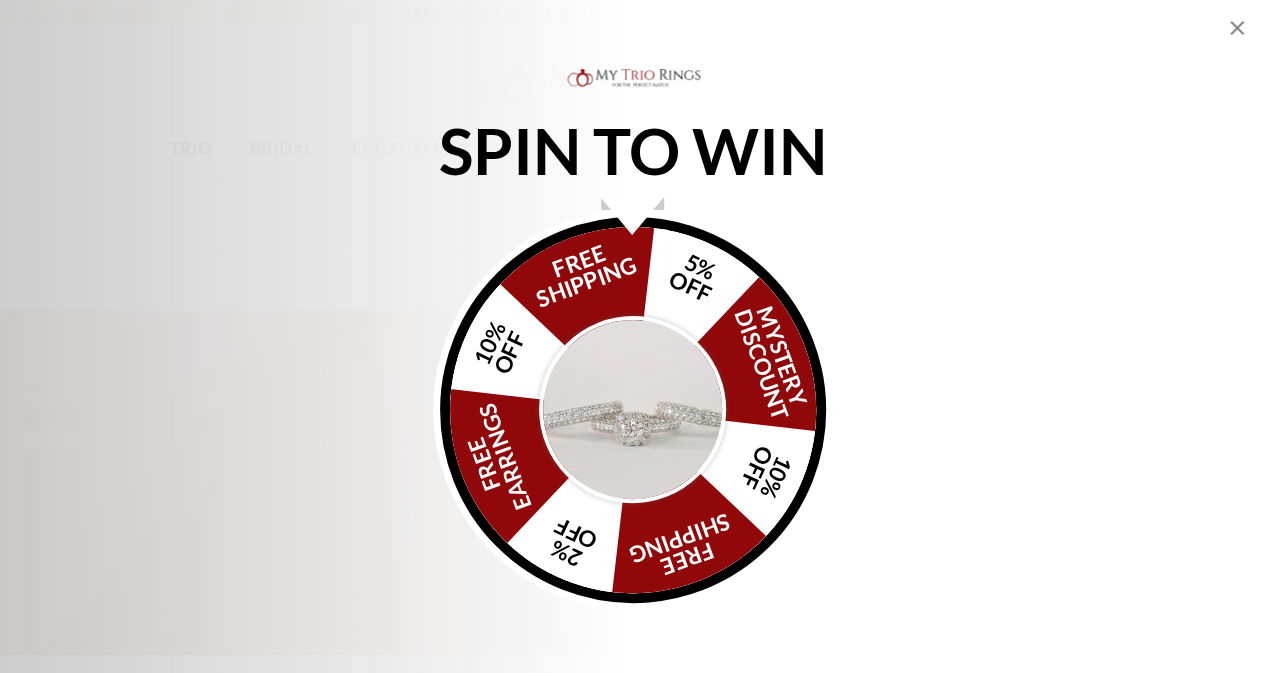 click 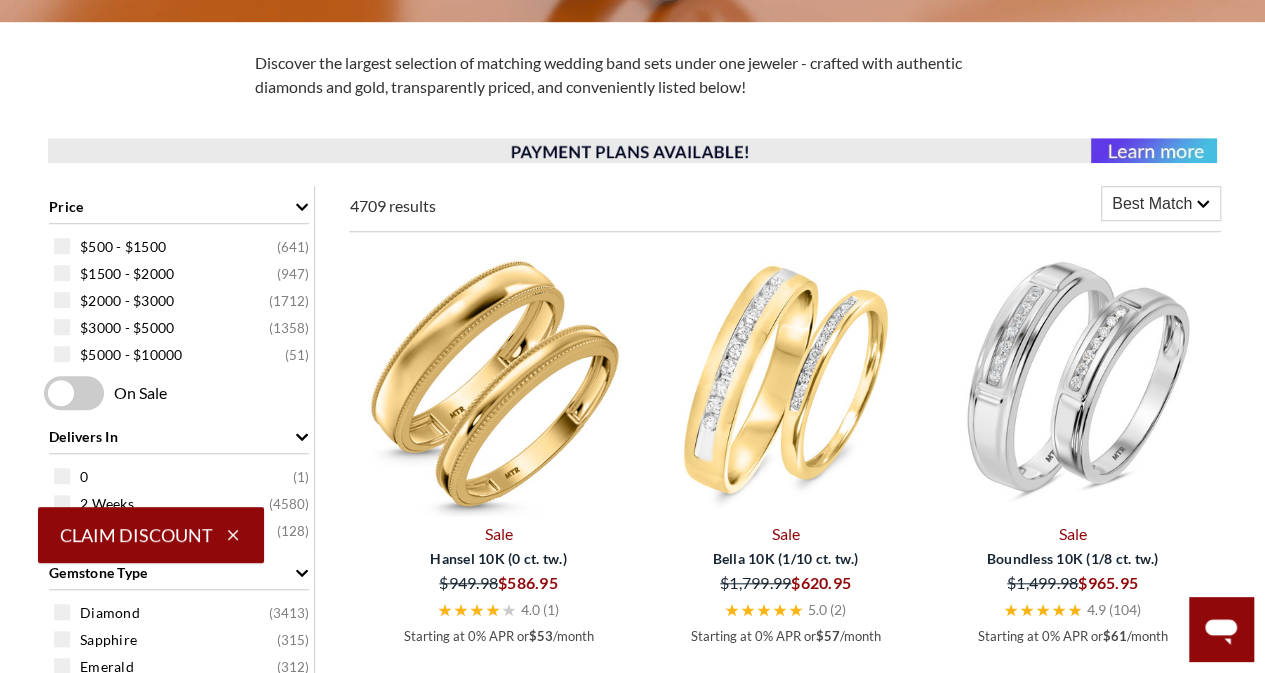scroll, scrollTop: 634, scrollLeft: 0, axis: vertical 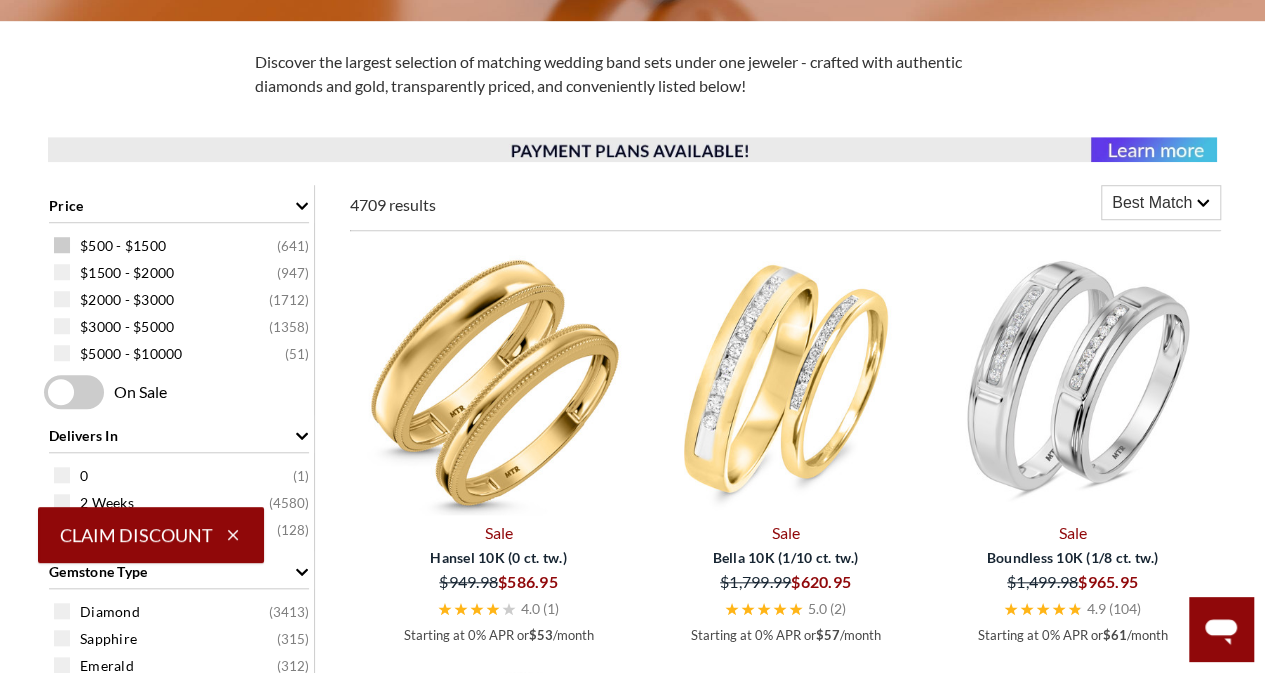 click at bounding box center (62, 245) 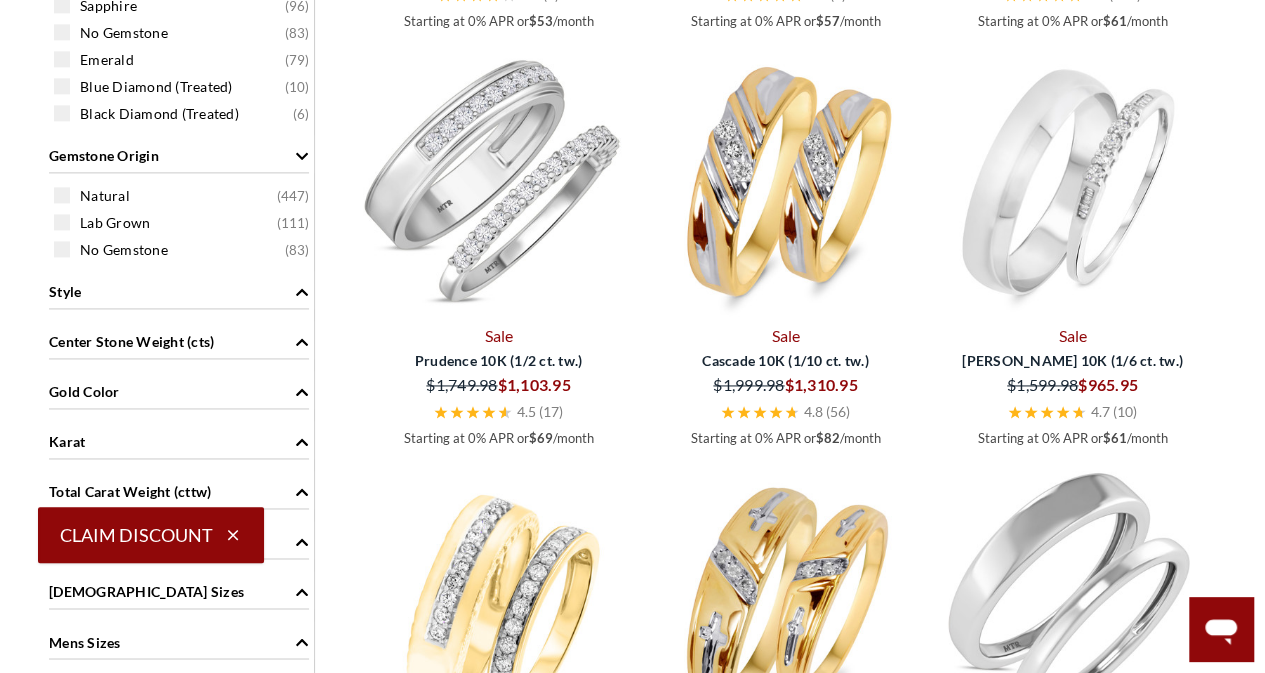 scroll, scrollTop: 1303, scrollLeft: 0, axis: vertical 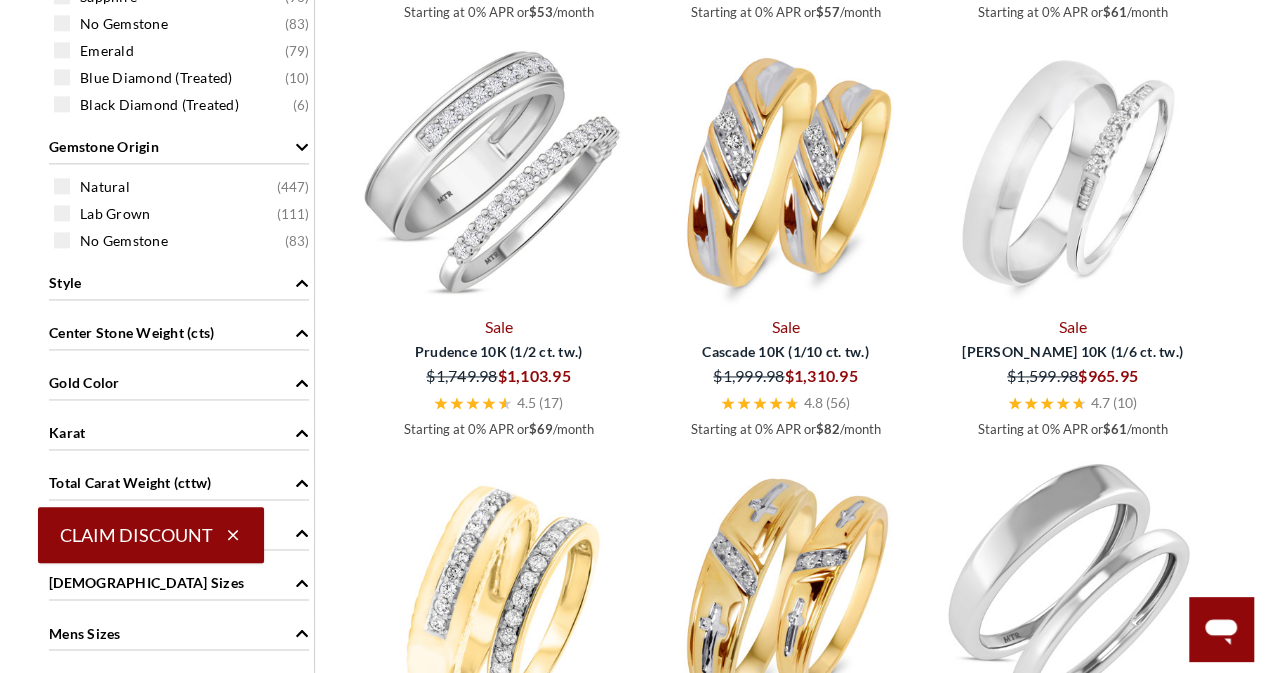 click on "Gold Color" at bounding box center (179, 381) 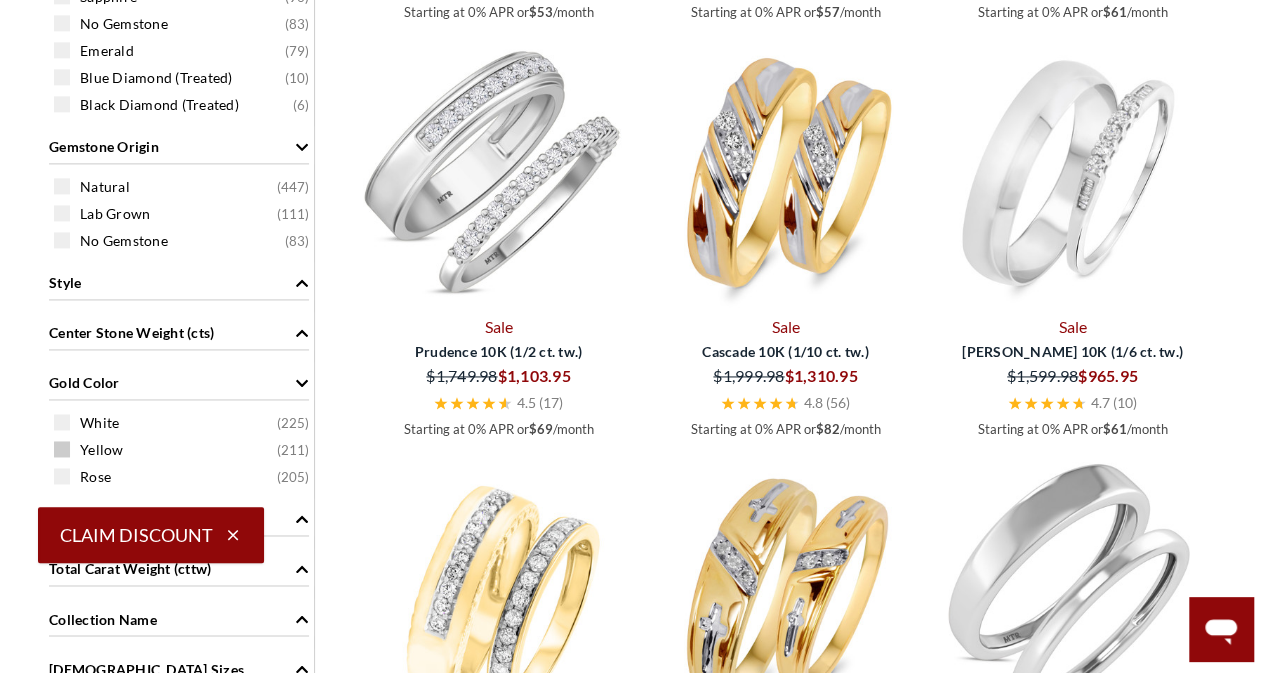 click on "Yellow" at bounding box center (102, 450) 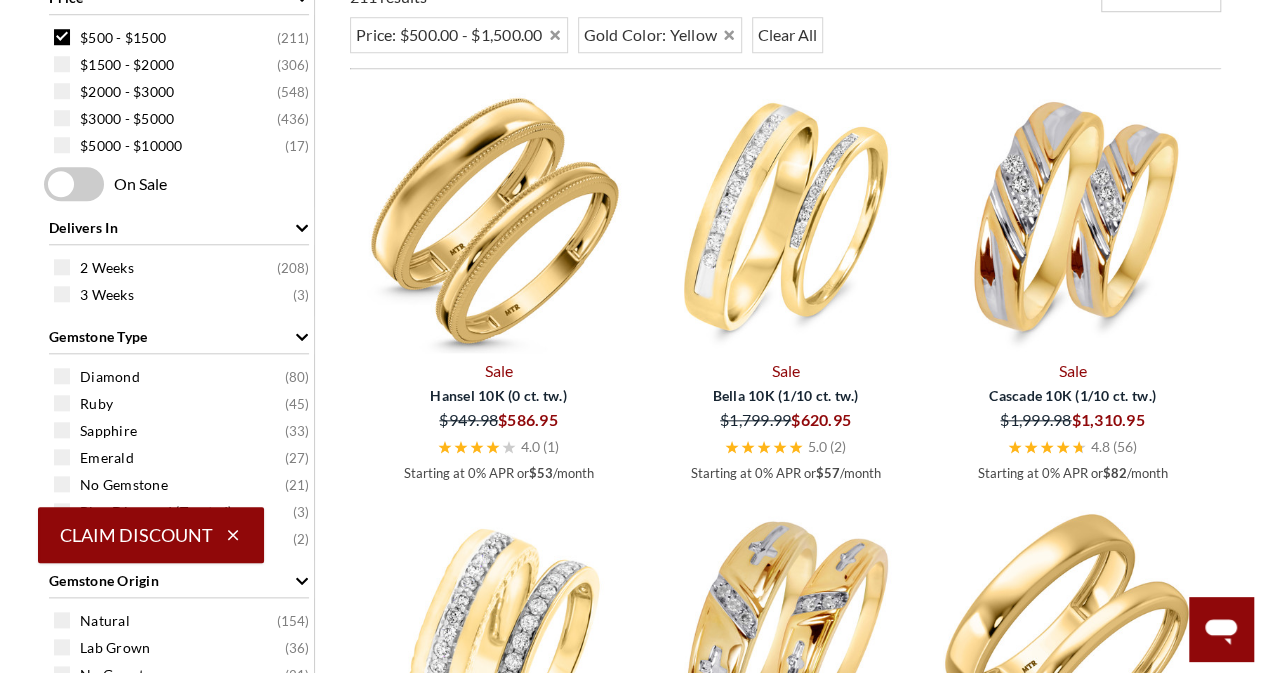 scroll, scrollTop: 844, scrollLeft: 0, axis: vertical 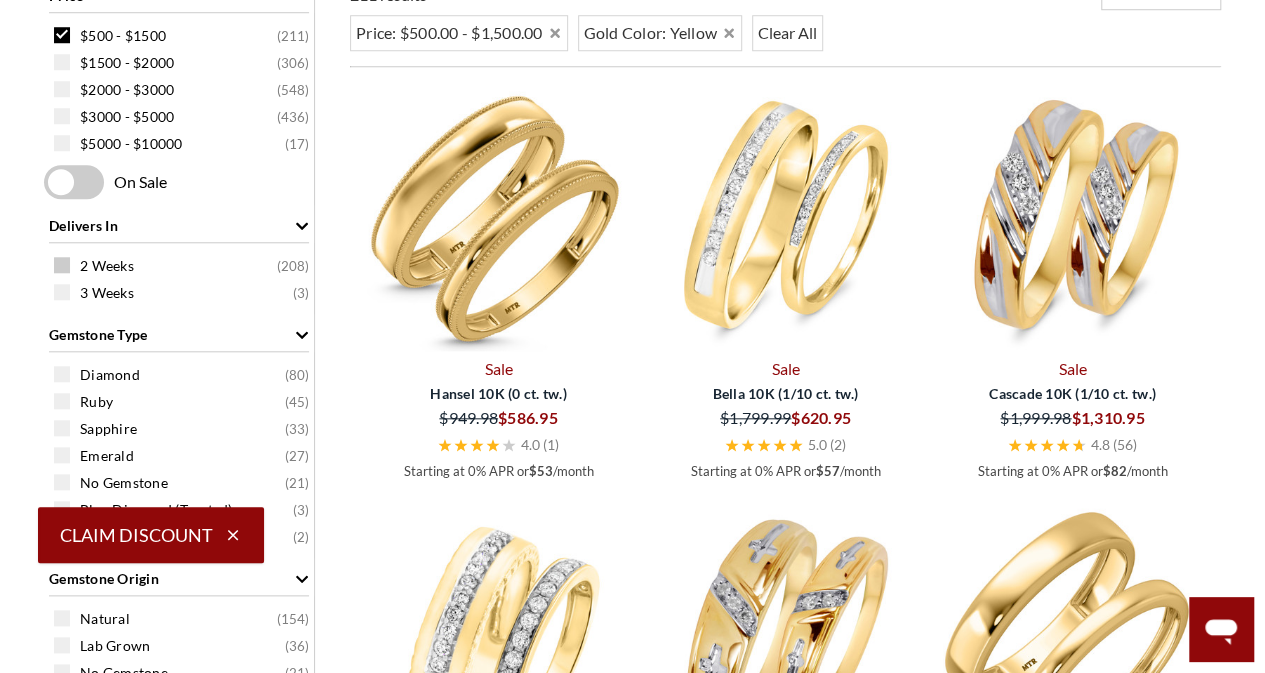click at bounding box center (62, 265) 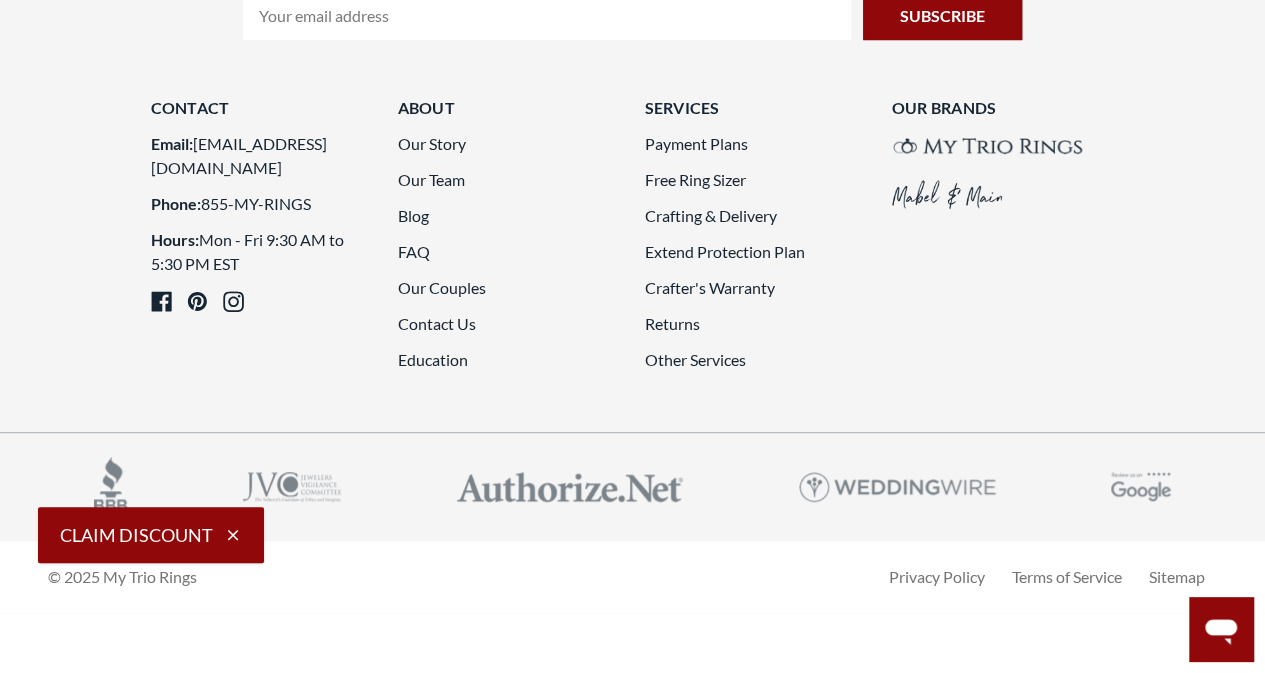 scroll, scrollTop: 4772, scrollLeft: 0, axis: vertical 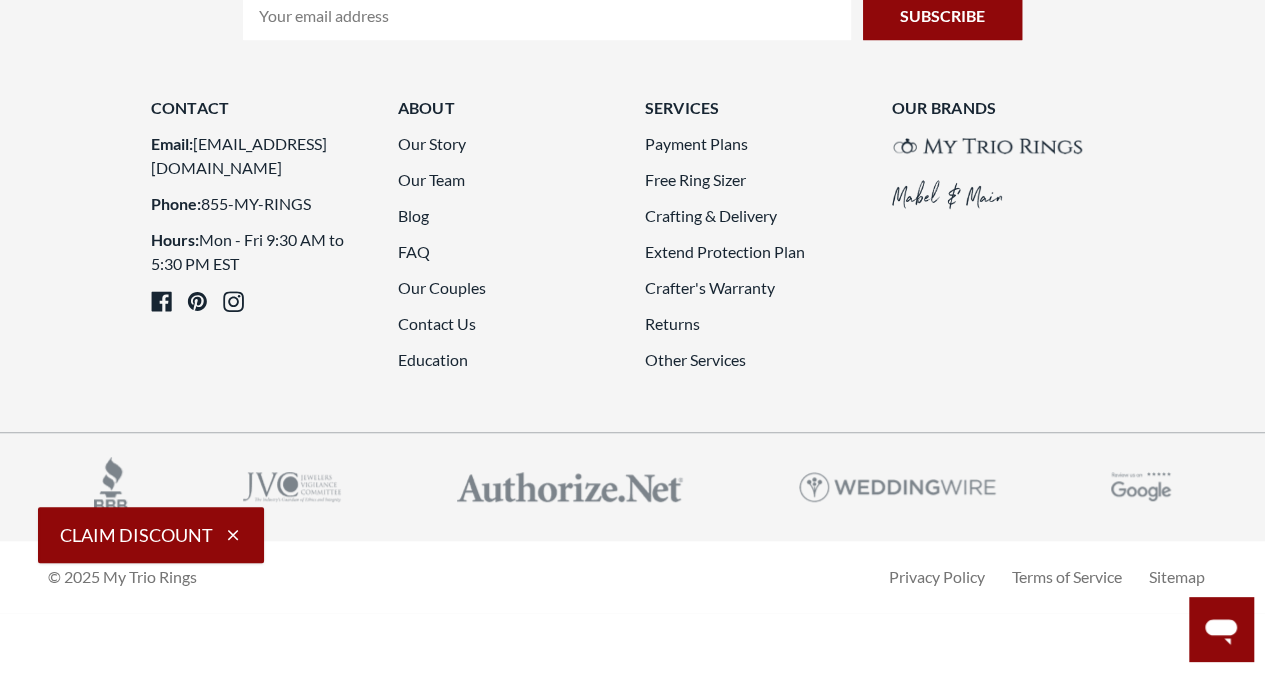 click at bounding box center [877, -656] 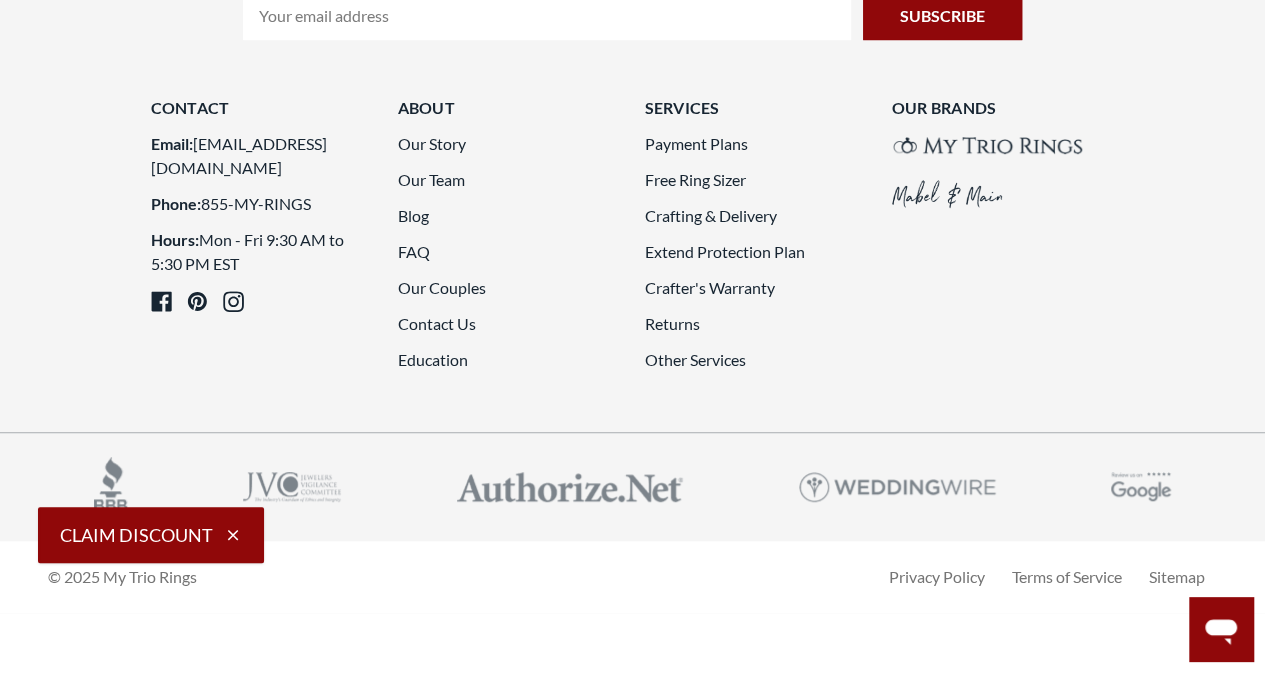 scroll, scrollTop: 4900, scrollLeft: 0, axis: vertical 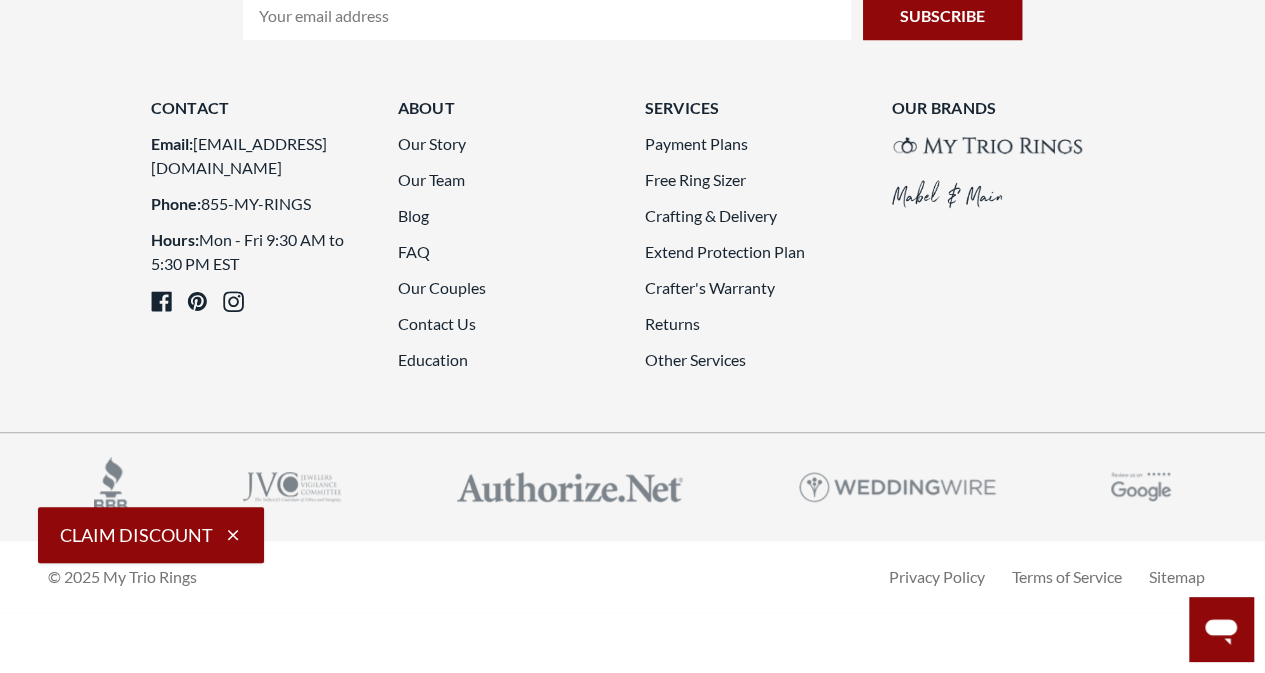 drag, startPoint x: 772, startPoint y: 236, endPoint x: 760, endPoint y: 237, distance: 12.0415945 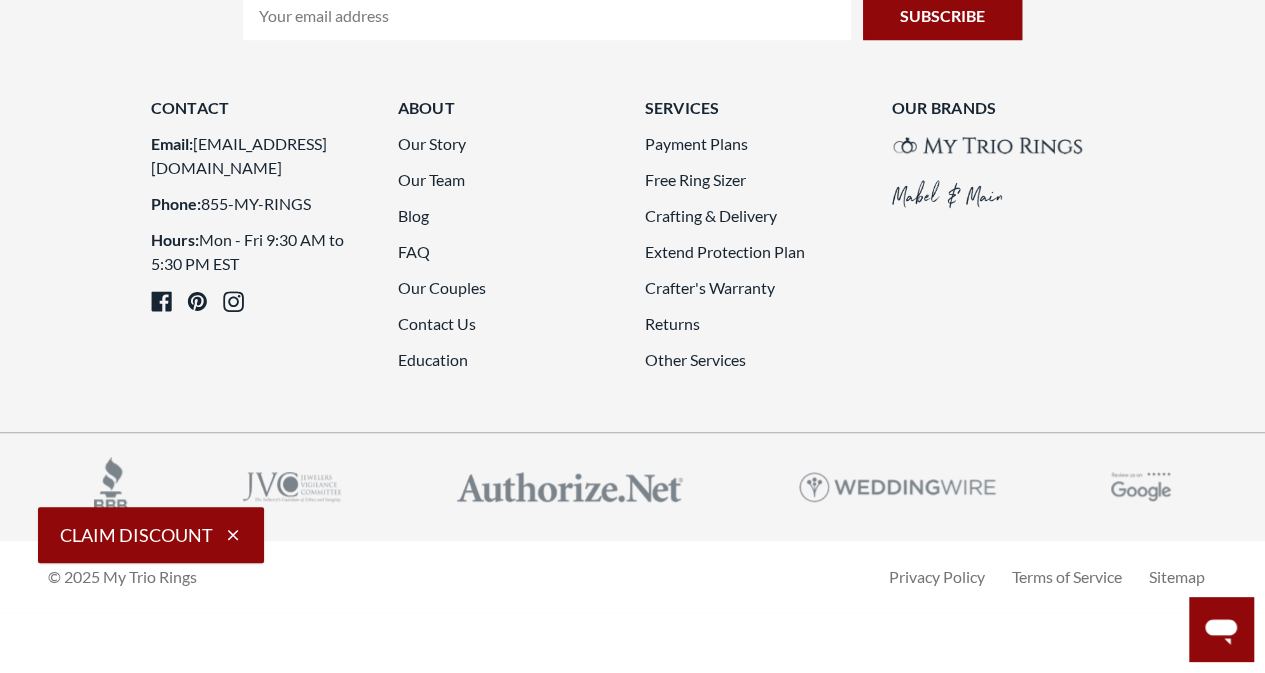 scroll, scrollTop: 4576, scrollLeft: 0, axis: vertical 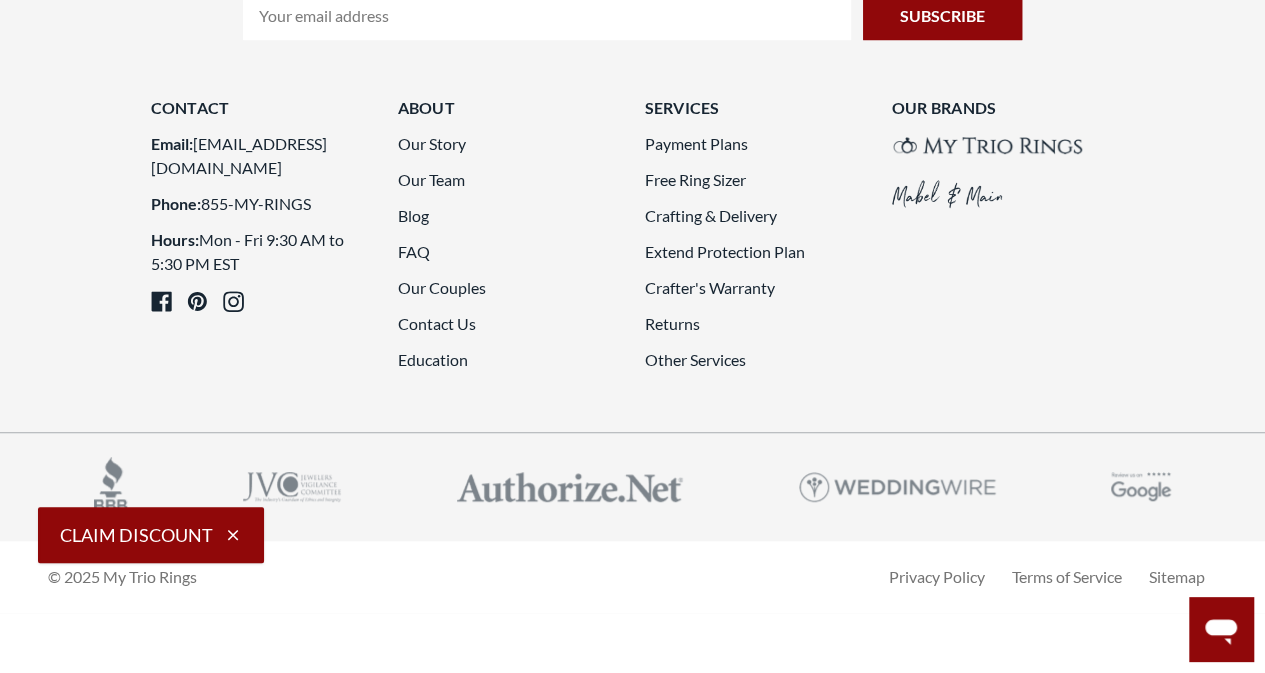 click on "4" 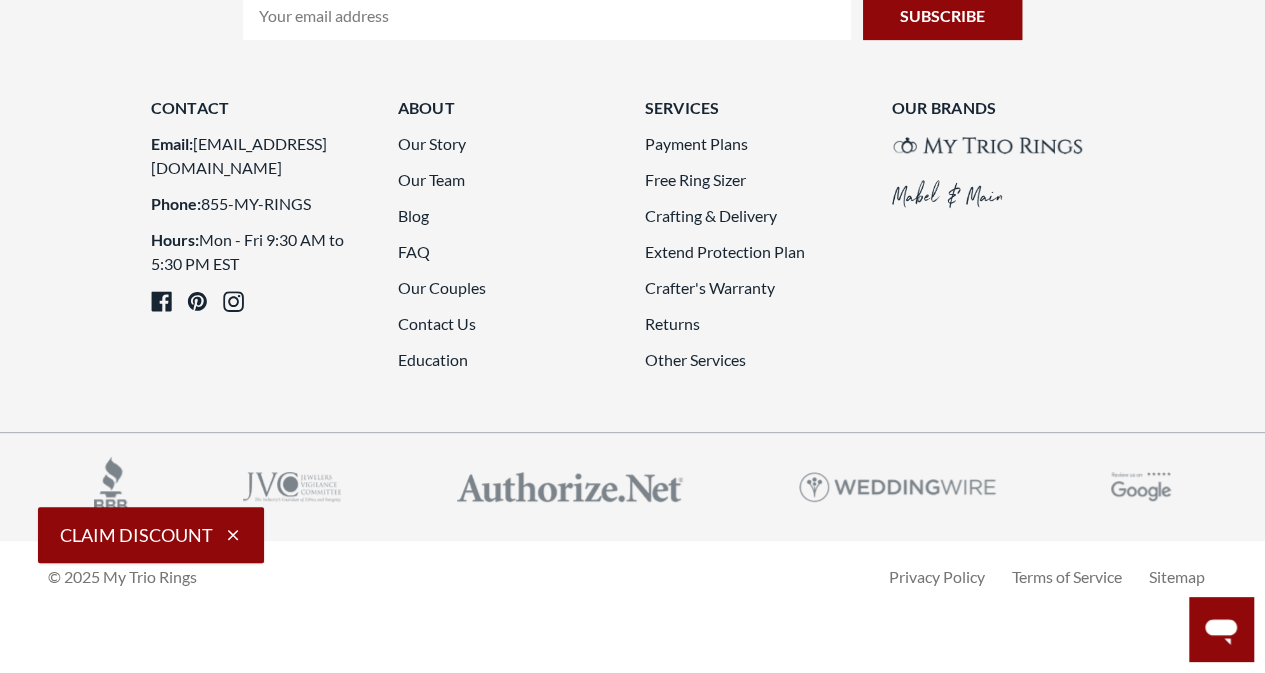 scroll, scrollTop: 4573, scrollLeft: 0, axis: vertical 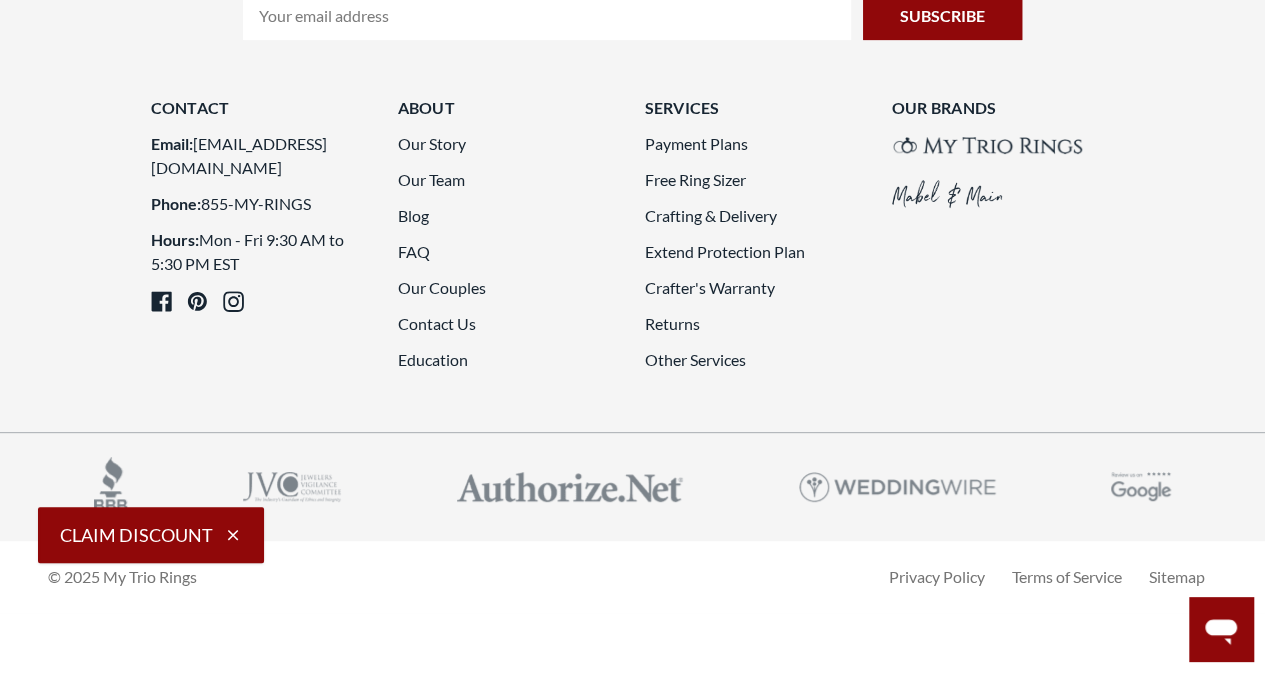 drag, startPoint x: 804, startPoint y: 565, endPoint x: 797, endPoint y: 577, distance: 13.892444 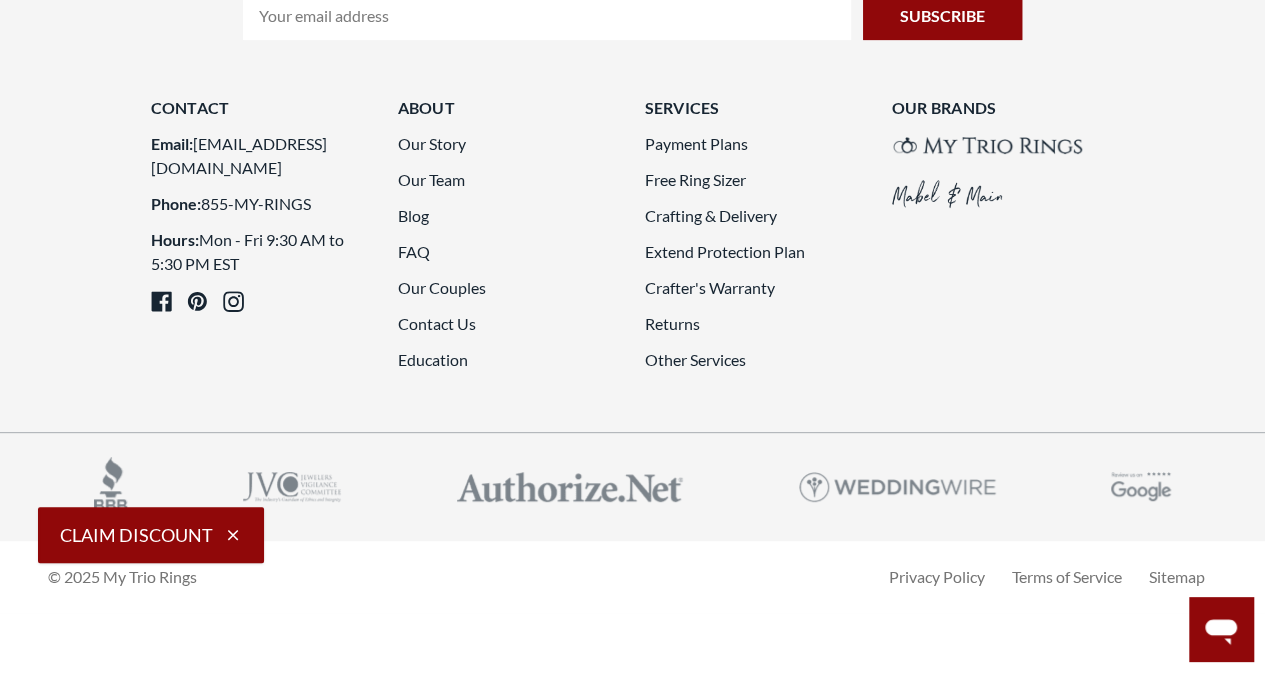 scroll, scrollTop: 4636, scrollLeft: 0, axis: vertical 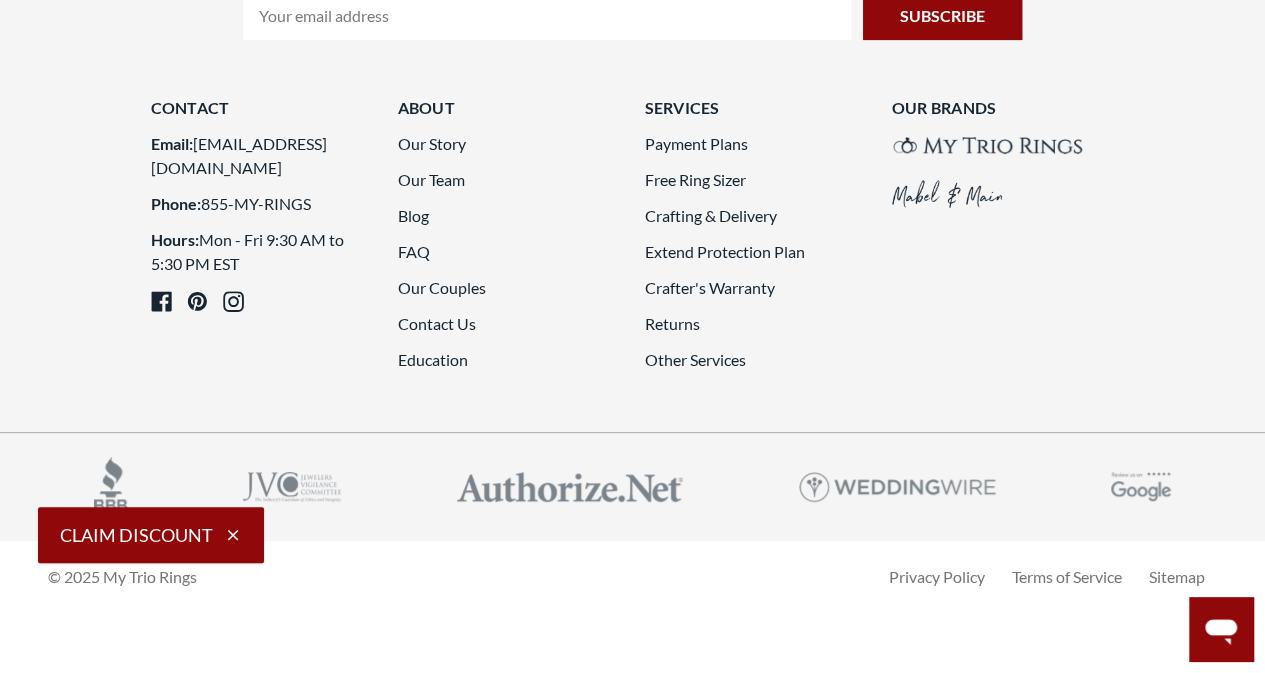 click on "6" 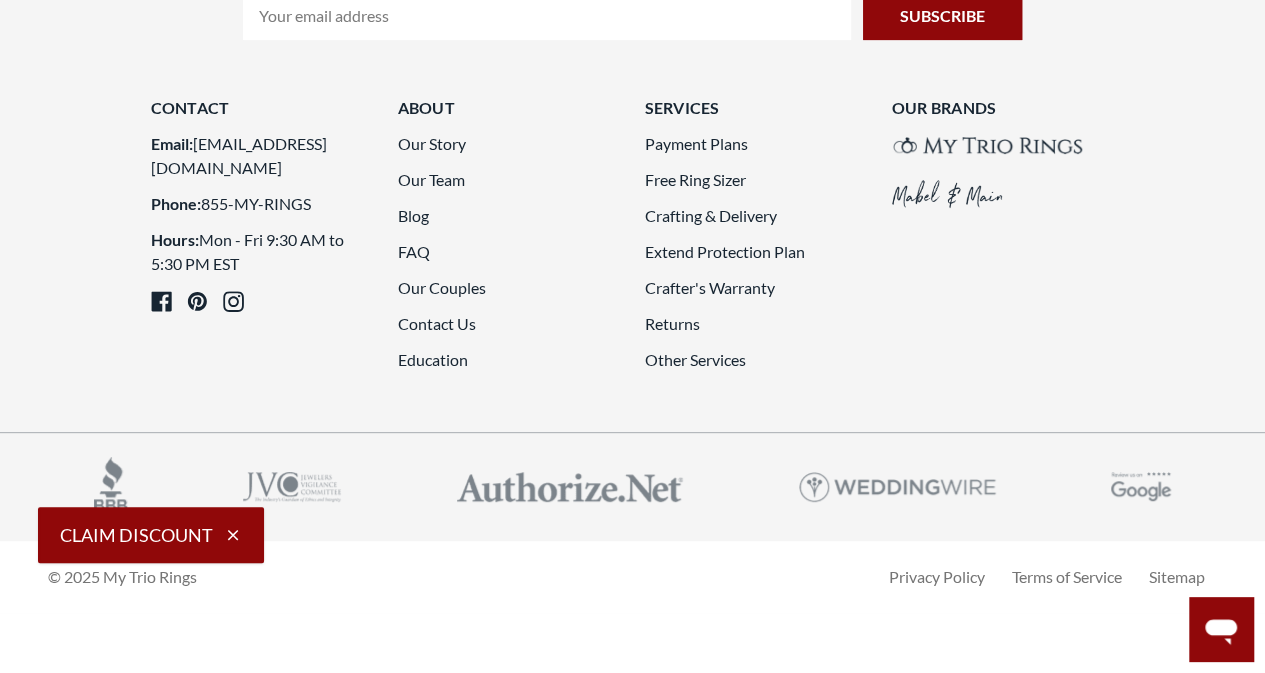 scroll, scrollTop: 4558, scrollLeft: 0, axis: vertical 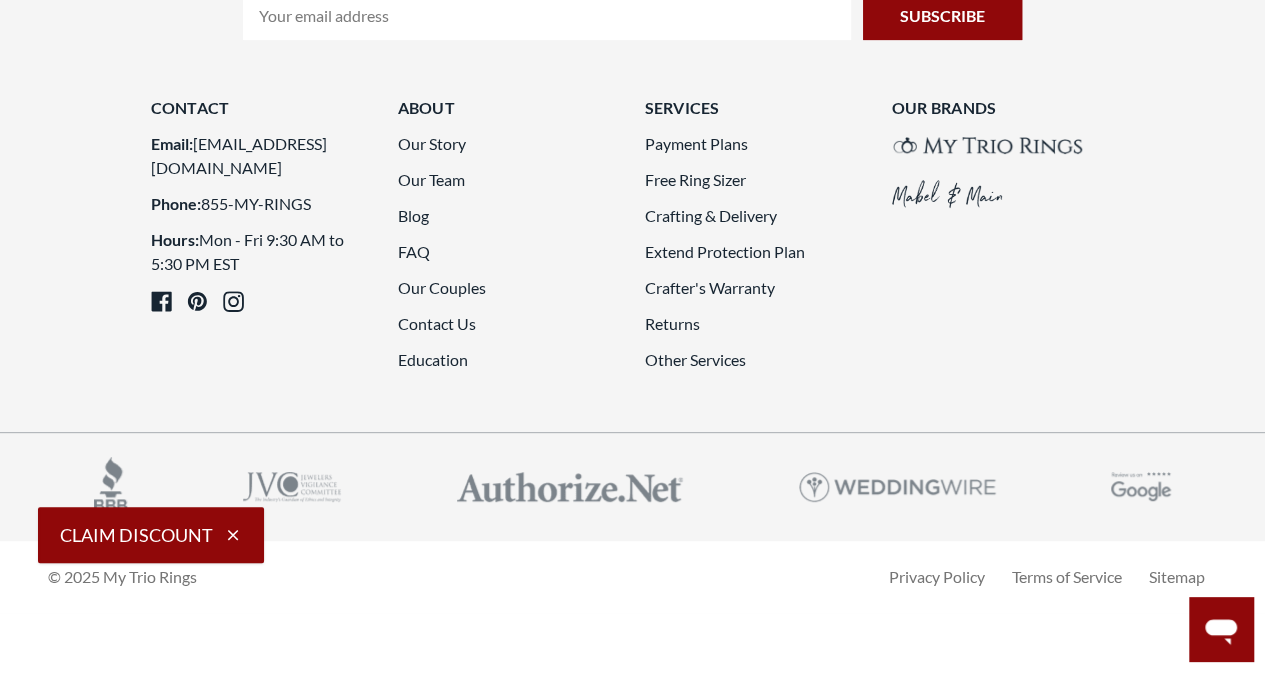 click on "7" 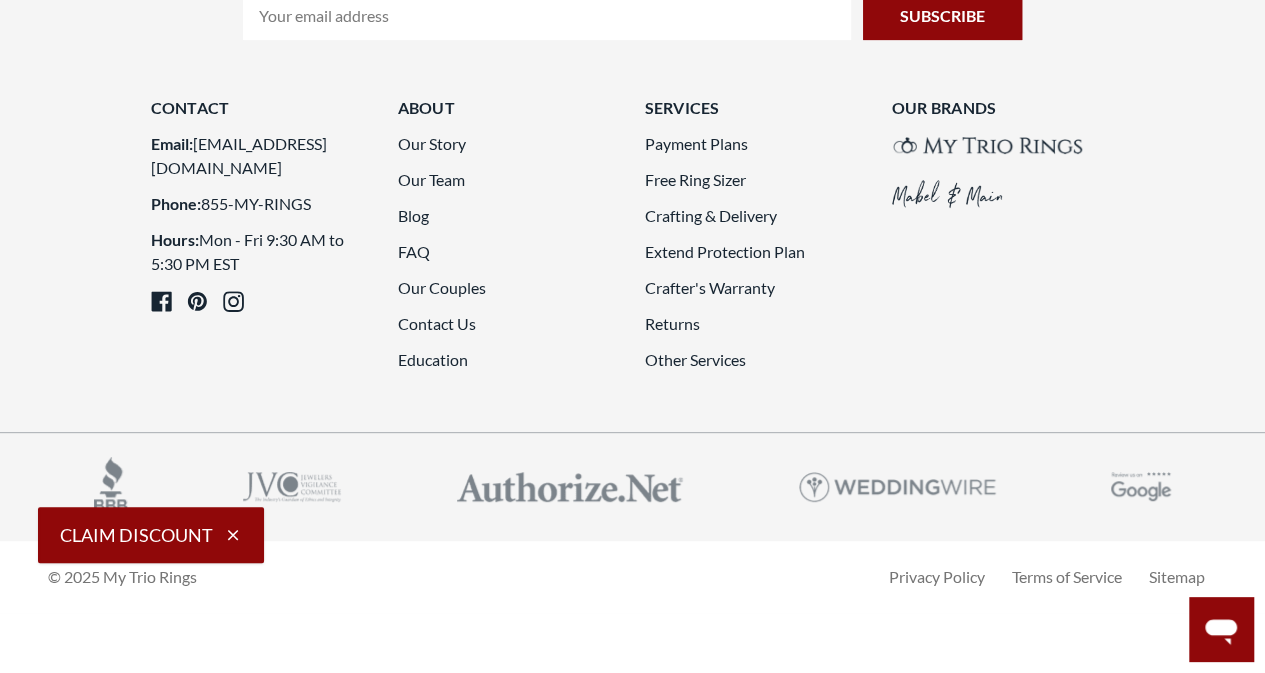 scroll, scrollTop: 4683, scrollLeft: 0, axis: vertical 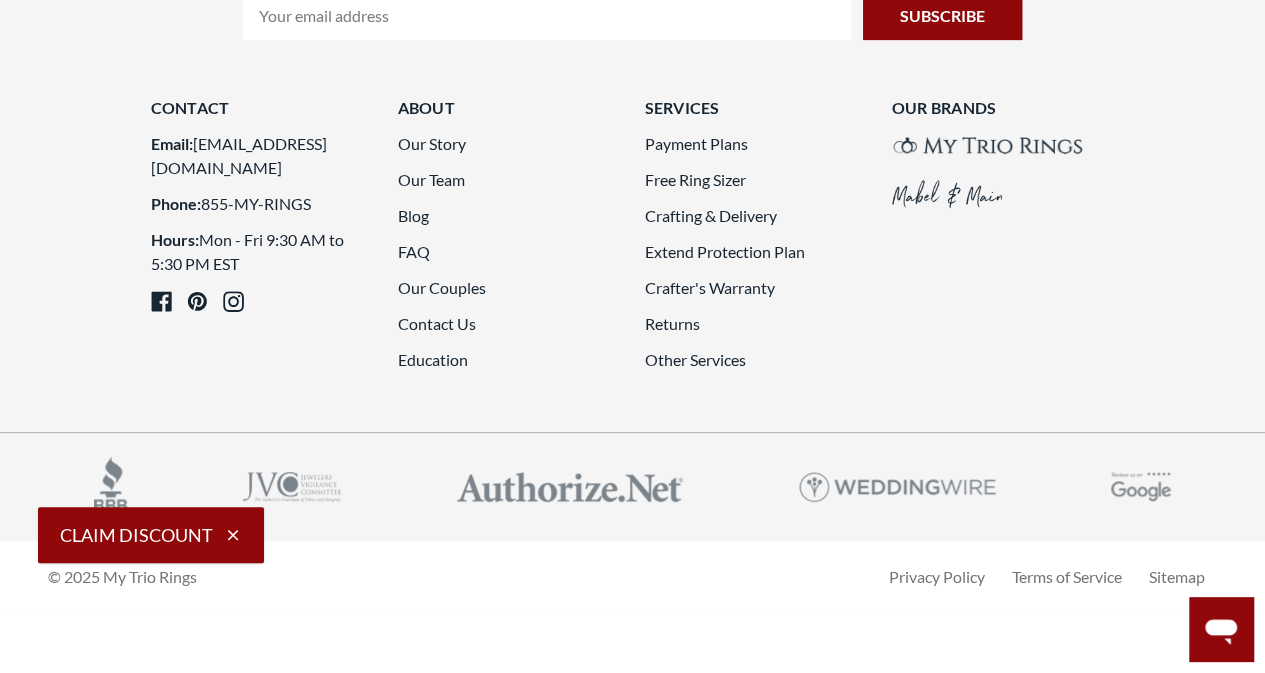click on "8" 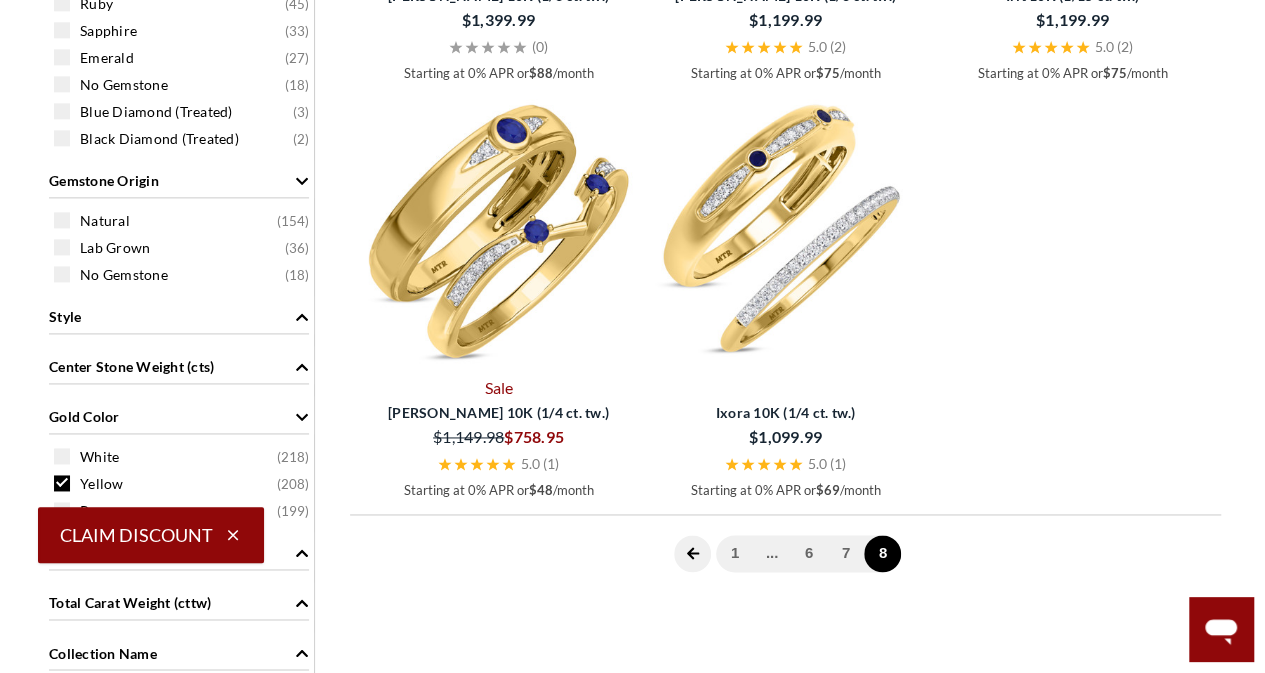 scroll, scrollTop: 1242, scrollLeft: 0, axis: vertical 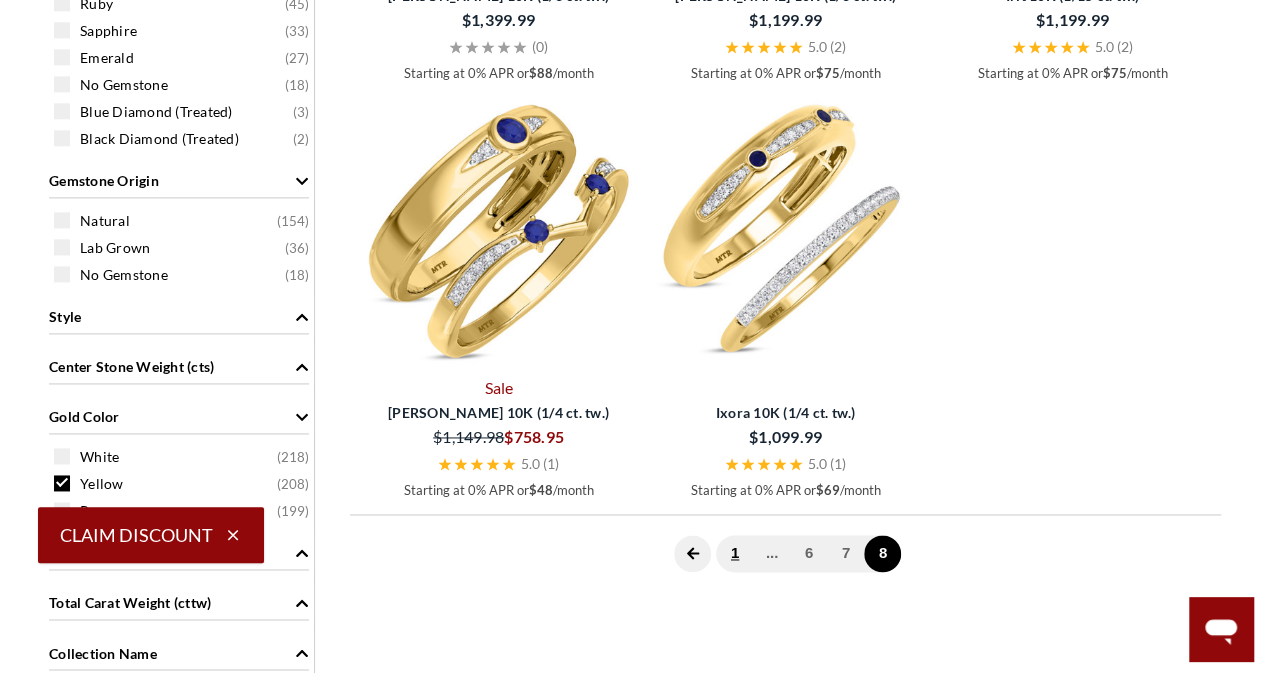 click on "1" at bounding box center [734, 553] 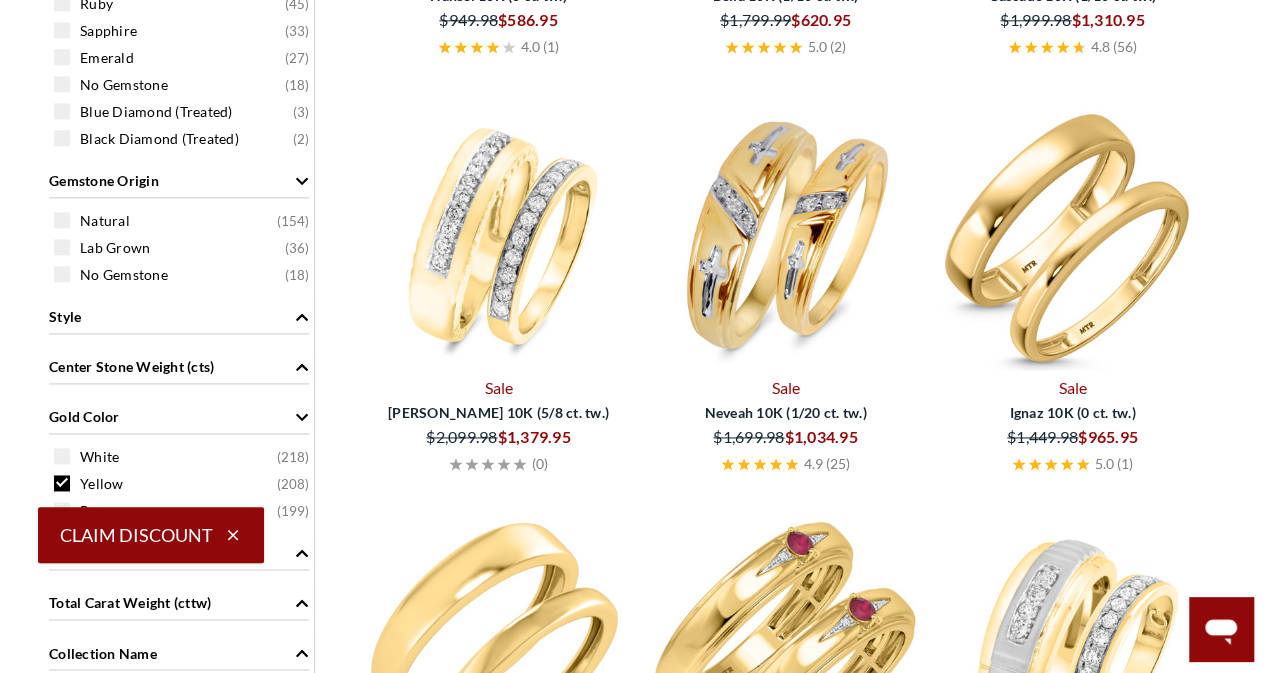 scroll, scrollTop: 796, scrollLeft: 0, axis: vertical 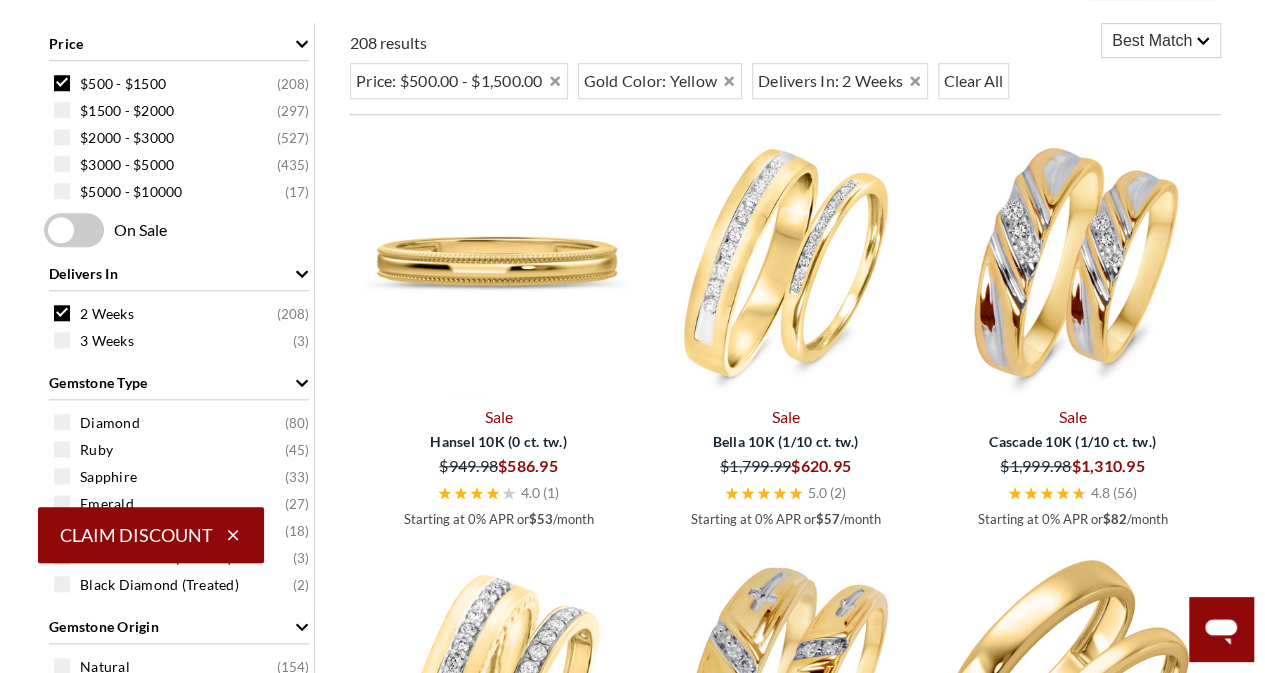click at bounding box center (498, 263) 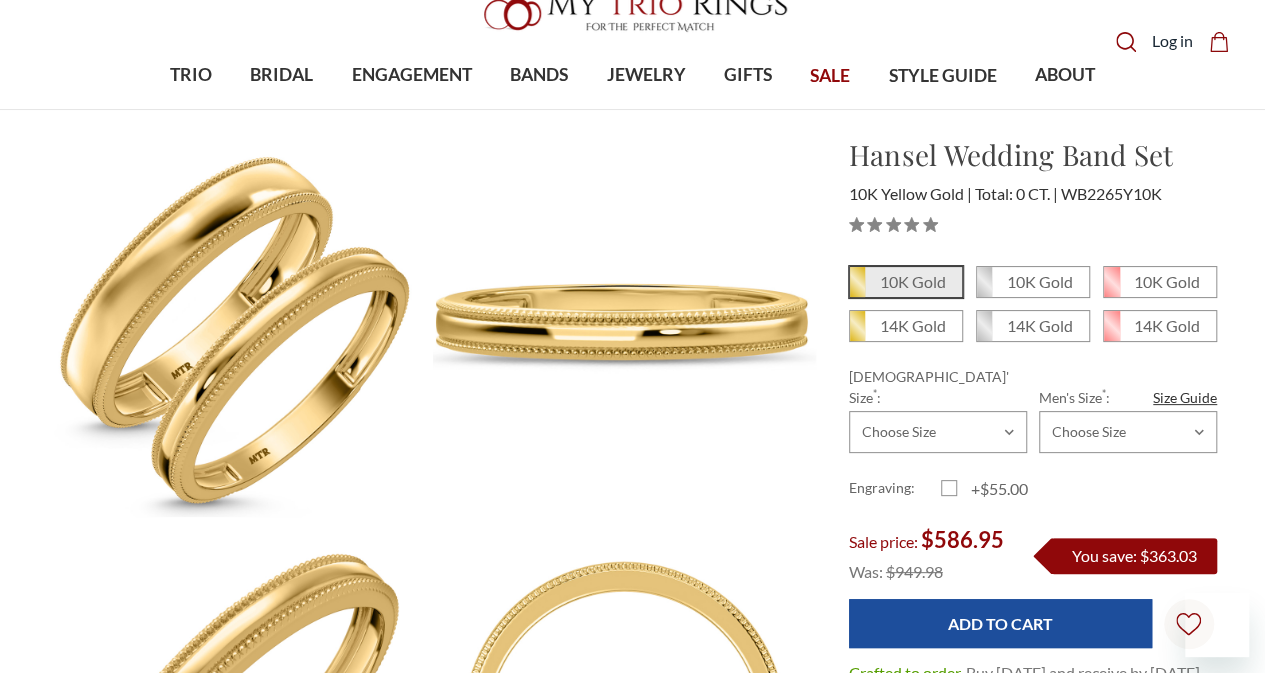 scroll, scrollTop: 93, scrollLeft: 0, axis: vertical 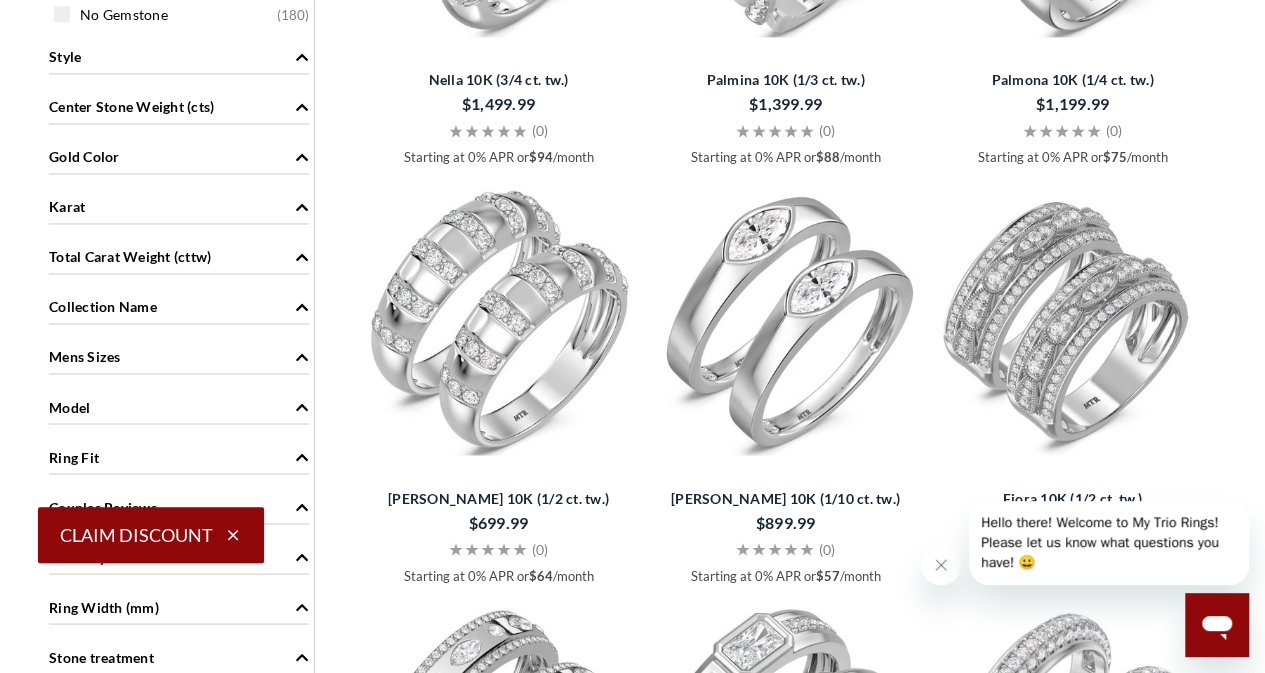 click on "Gold Color" at bounding box center (179, 155) 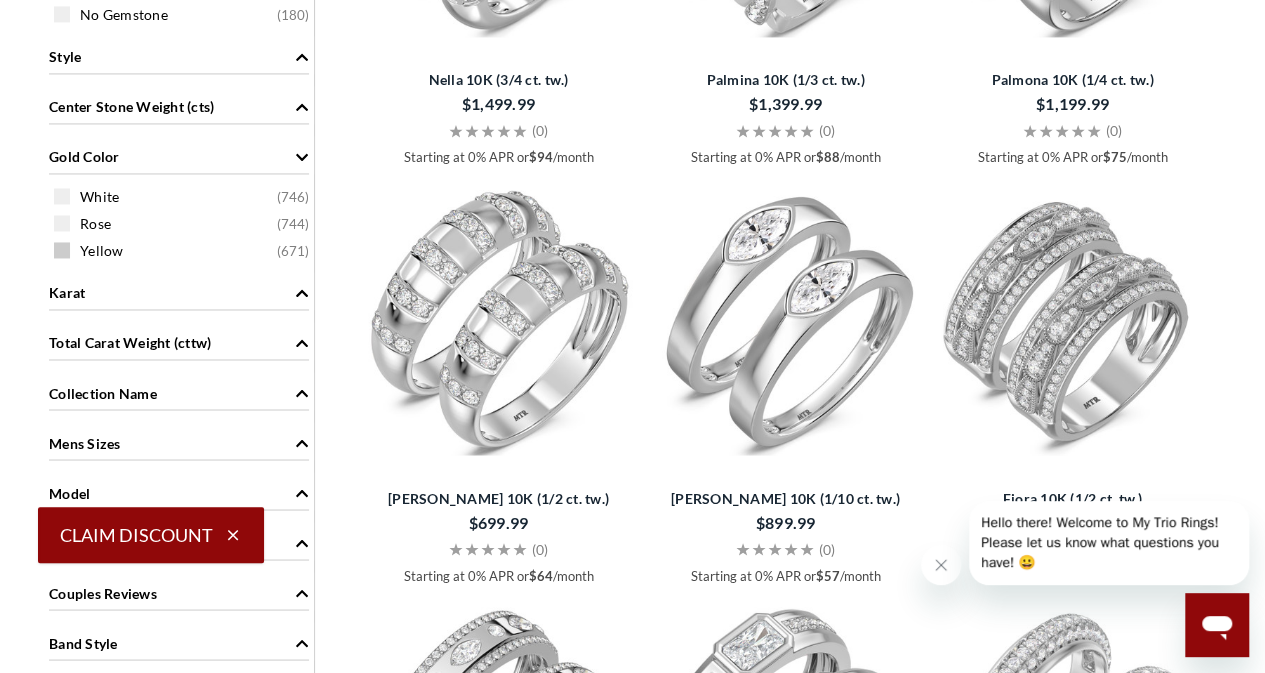 click on "Yellow" at bounding box center [102, 251] 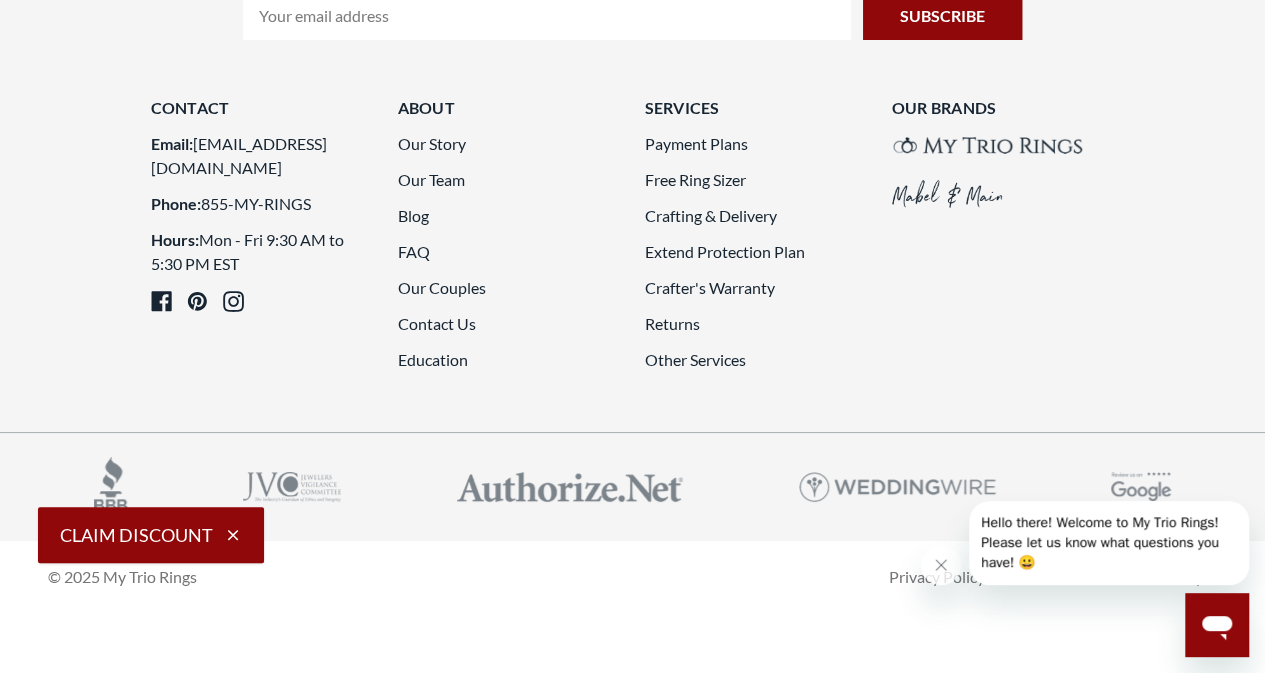scroll, scrollTop: 4804, scrollLeft: 0, axis: vertical 